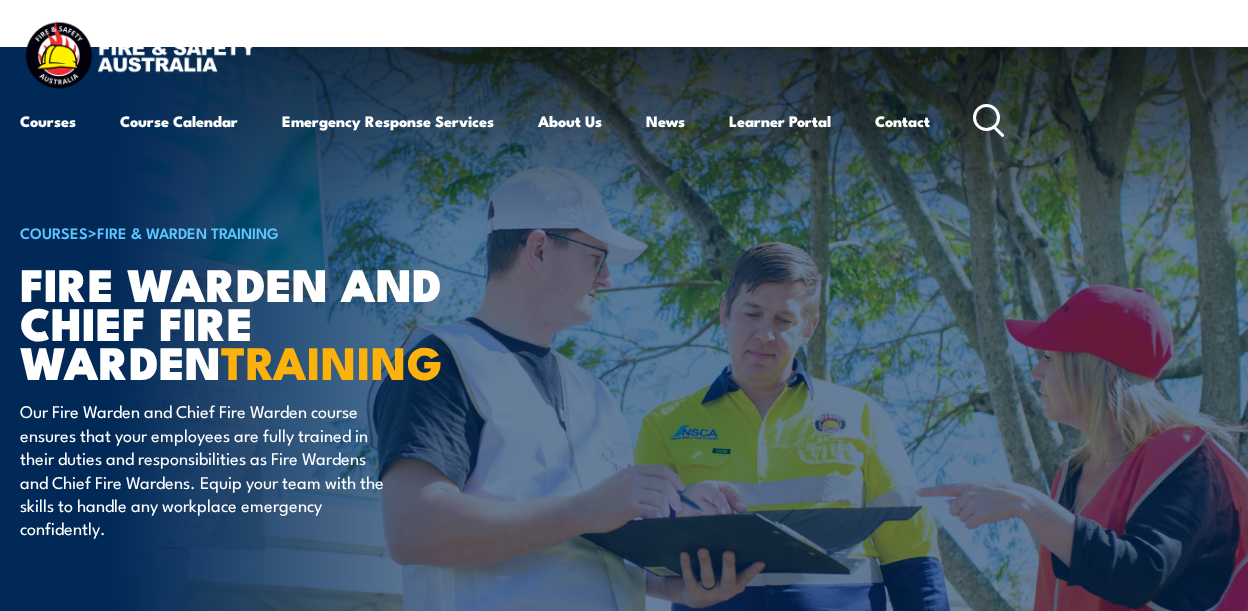 scroll, scrollTop: 0, scrollLeft: 0, axis: both 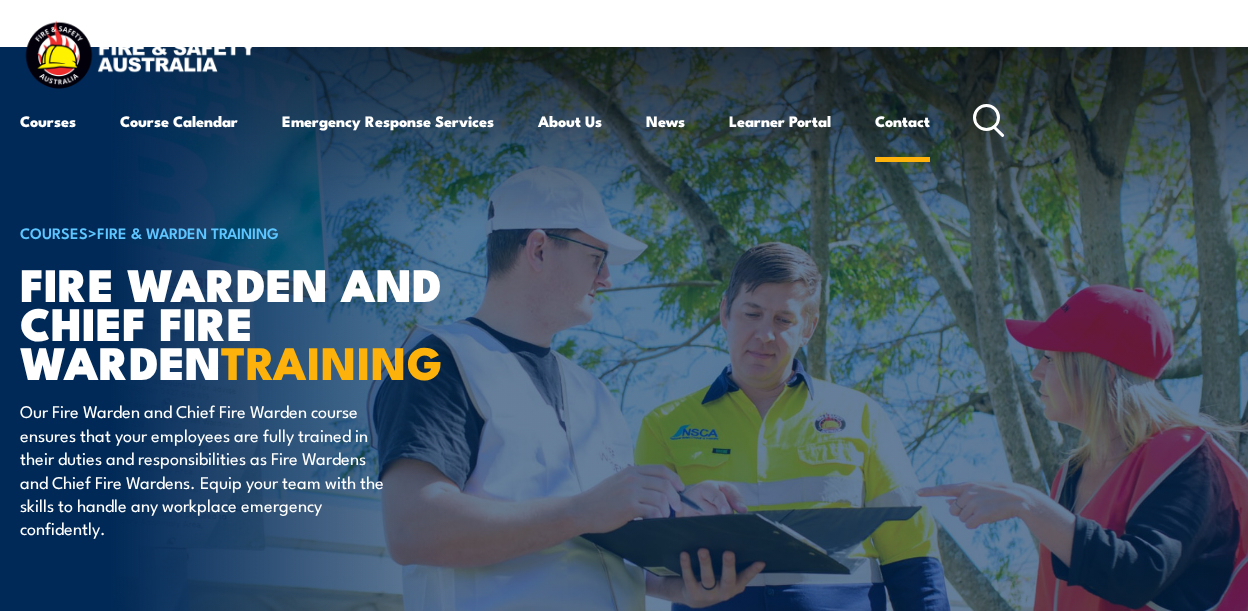 click on "Contact" at bounding box center [902, 121] 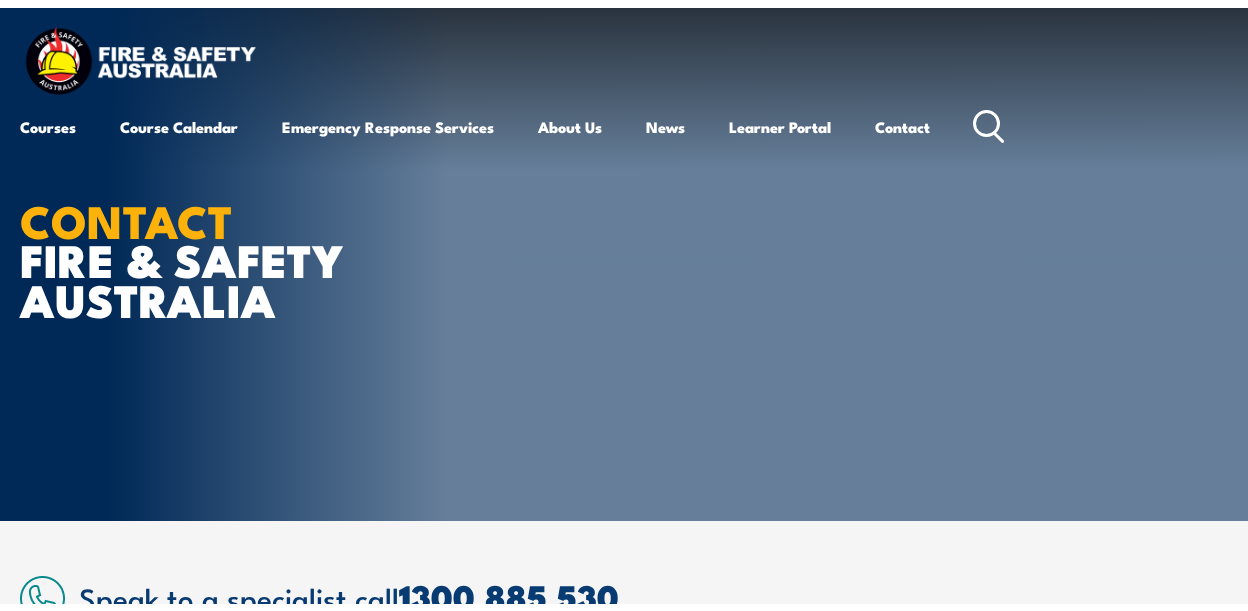 scroll, scrollTop: 0, scrollLeft: 0, axis: both 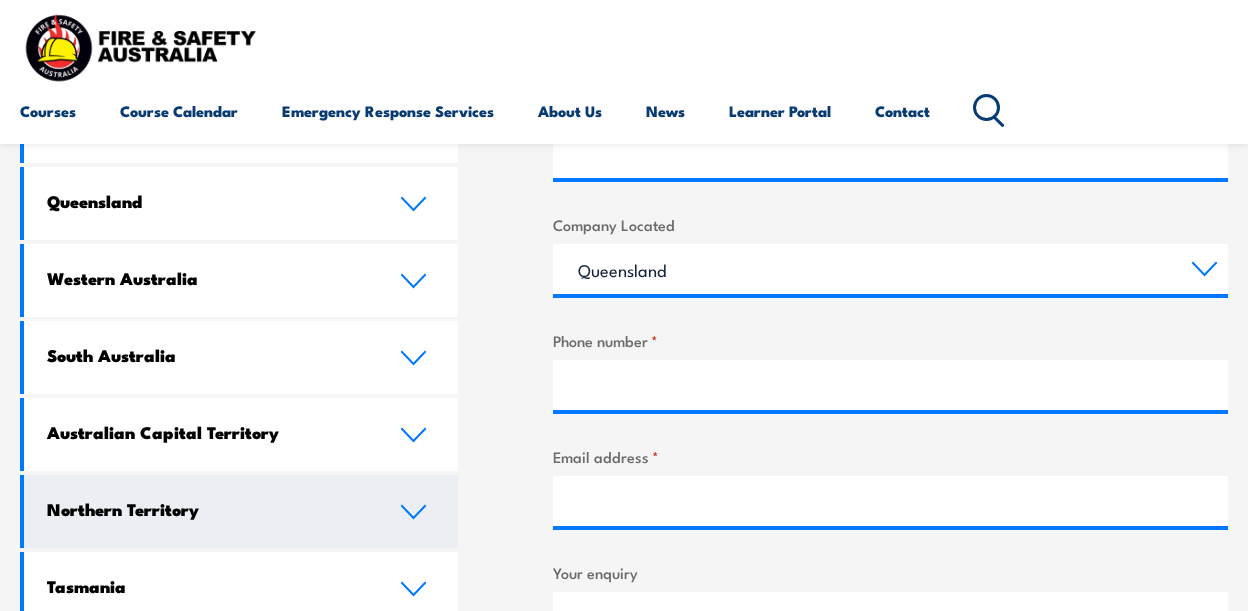 click on "Northern Territory" at bounding box center (208, 509) 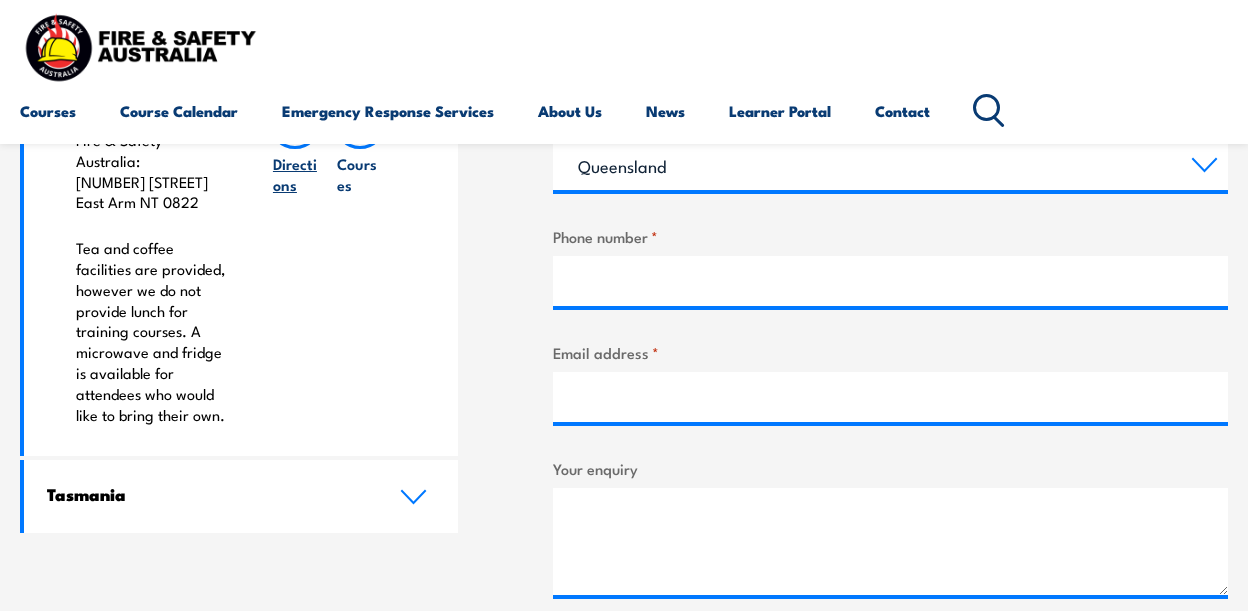 scroll, scrollTop: 1100, scrollLeft: 0, axis: vertical 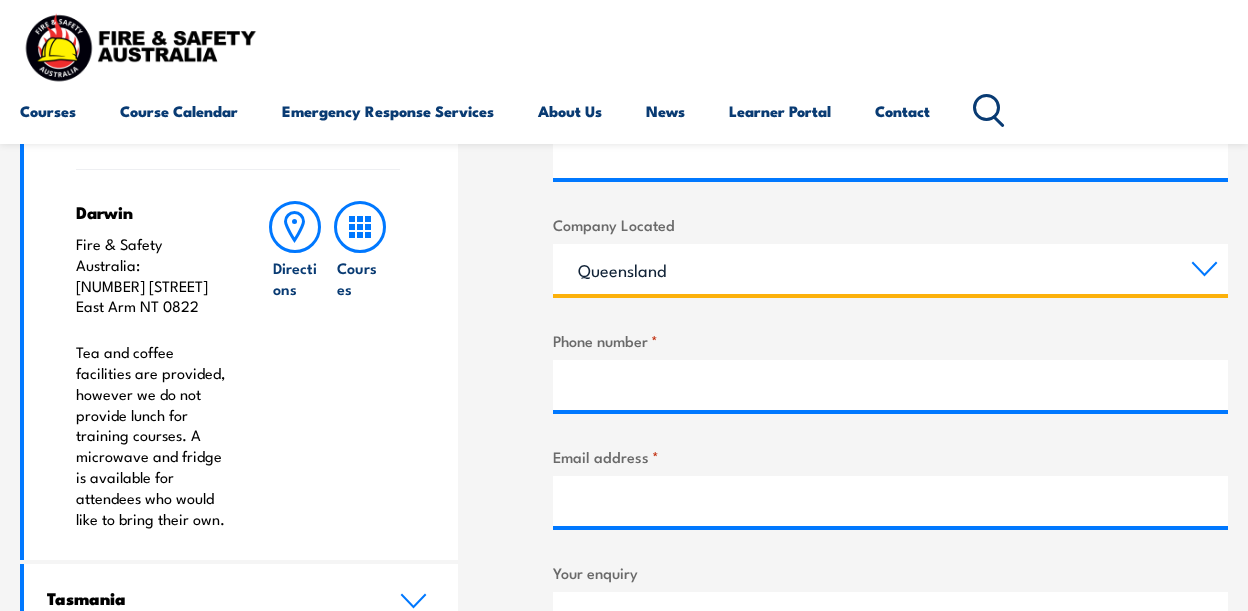 click on "Queensland New South Wales Australian Capital Territory Victoria South Australia Western Australia Northern Territory Tasmania" at bounding box center (891, 269) 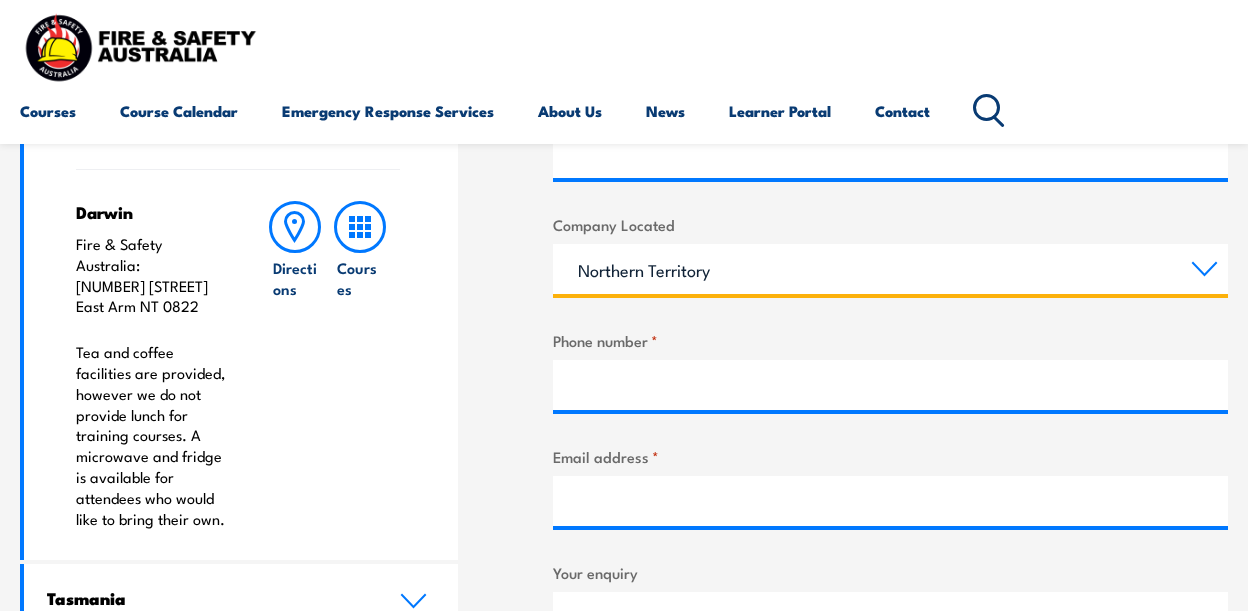 click on "Queensland New South Wales Australian Capital Territory Victoria South Australia Western Australia Northern Territory Tasmania" at bounding box center (891, 269) 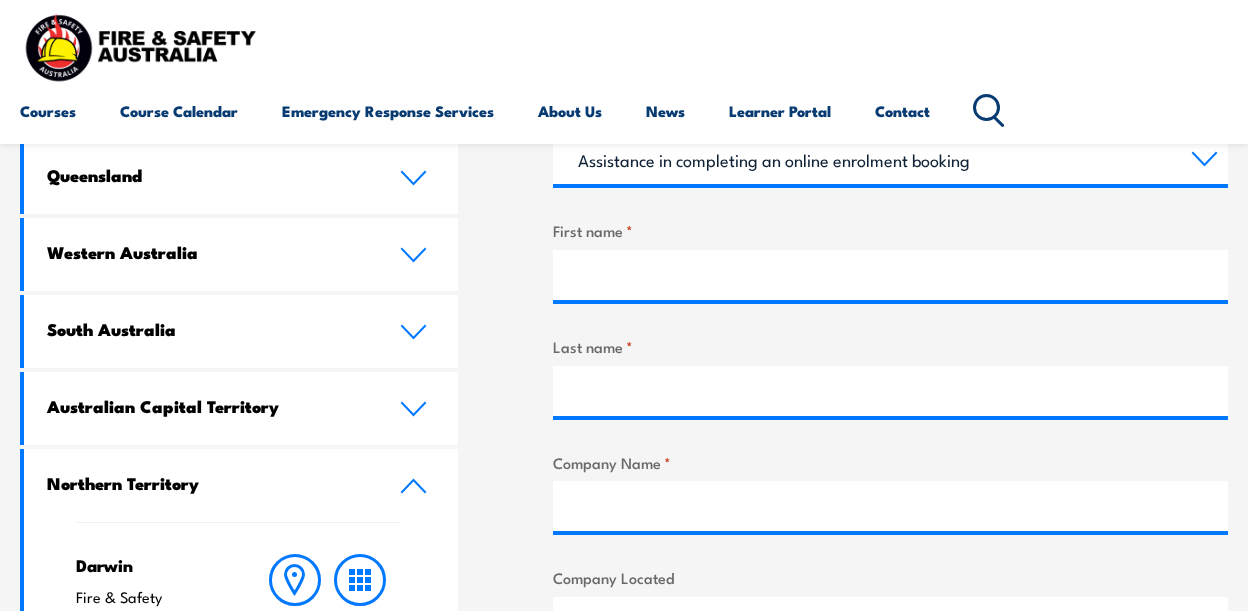 scroll, scrollTop: 1000, scrollLeft: 0, axis: vertical 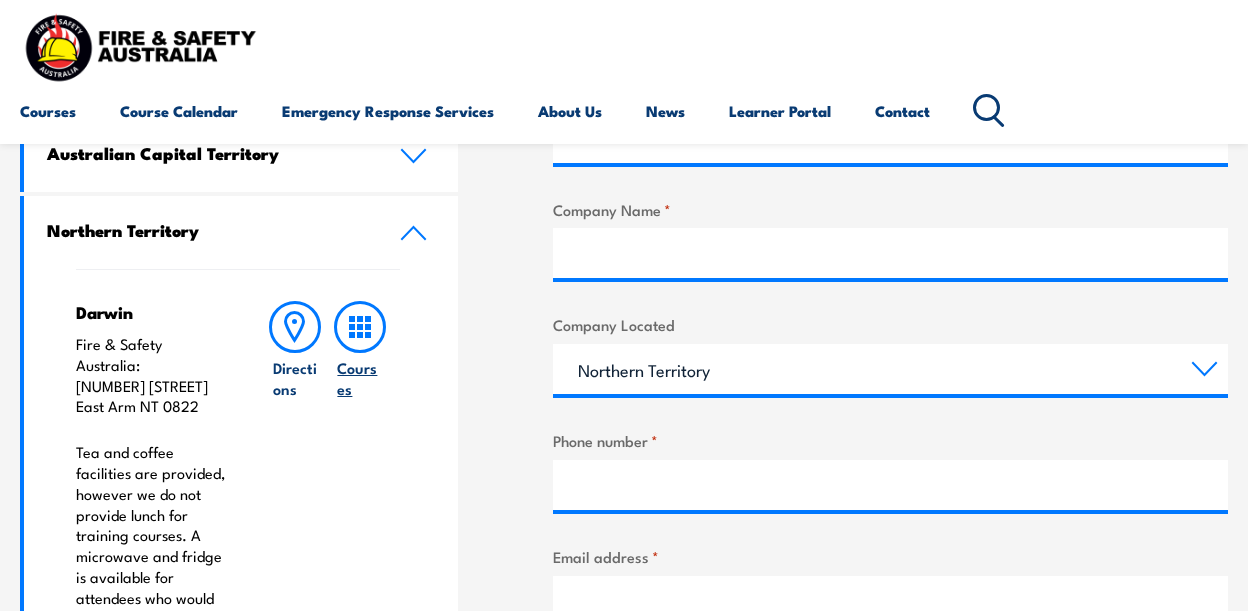 click 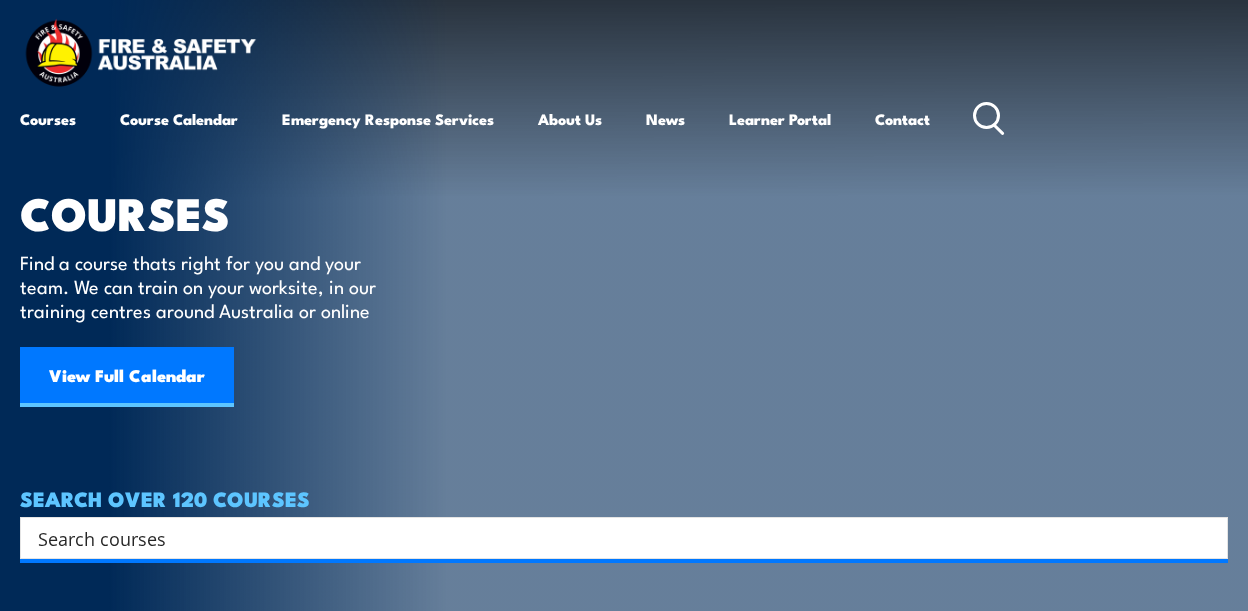 scroll, scrollTop: 0, scrollLeft: 0, axis: both 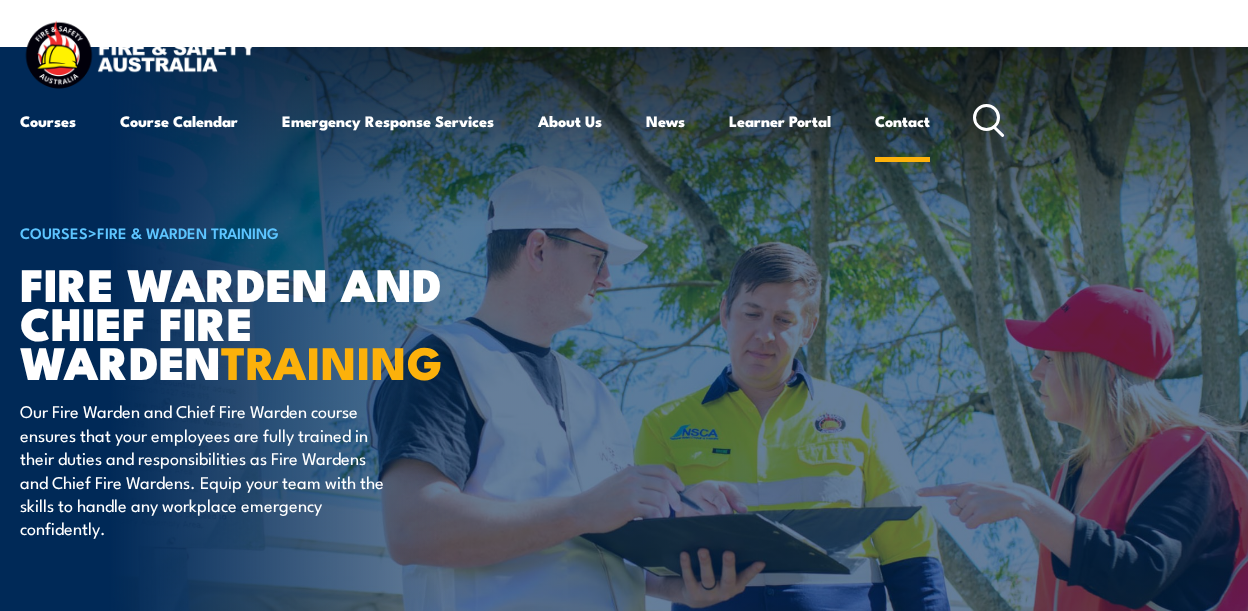 click on "Contact" at bounding box center [902, 121] 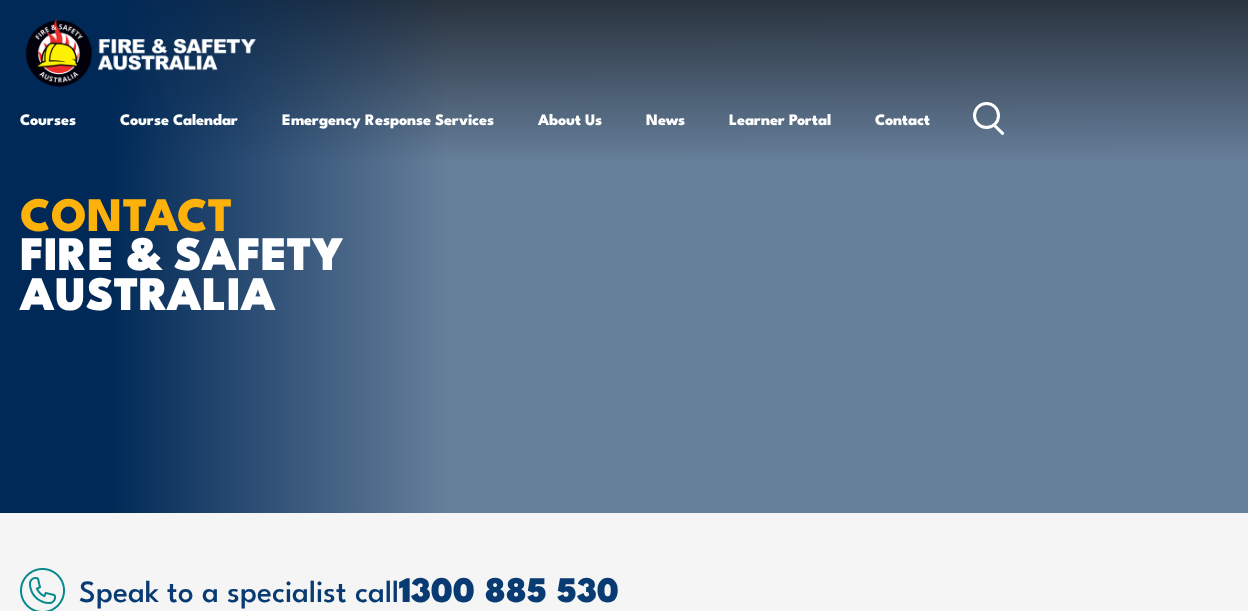 scroll, scrollTop: 0, scrollLeft: 0, axis: both 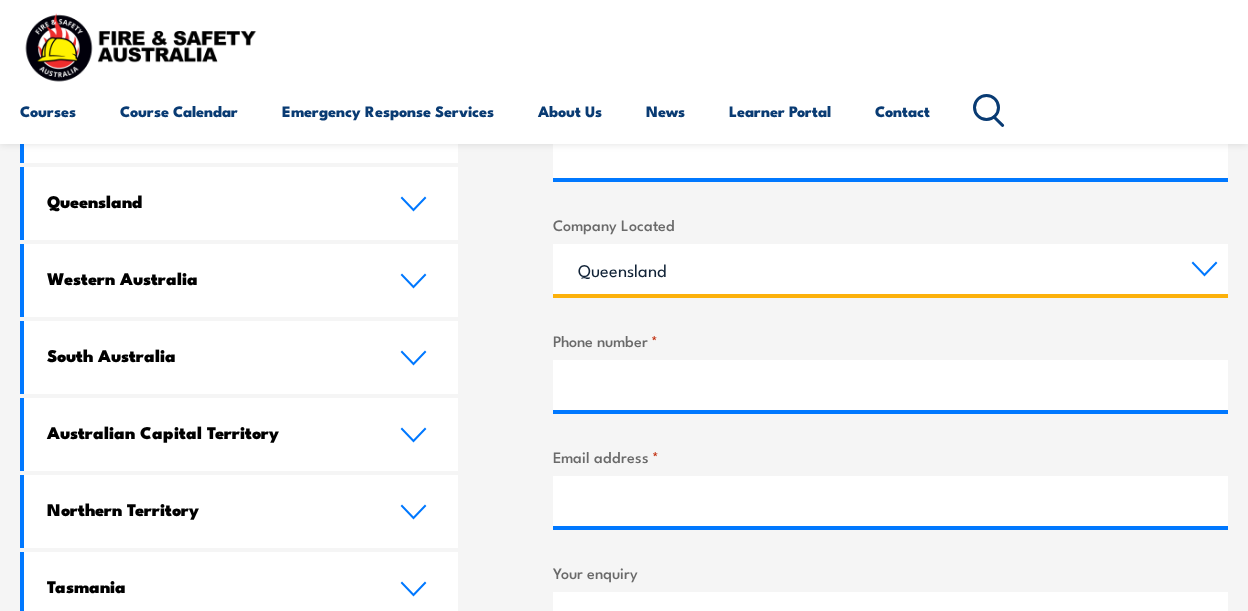 click on "Queensland New South Wales Australian Capital Territory Victoria South Australia Western Australia Northern Territory Tasmania" at bounding box center (891, 269) 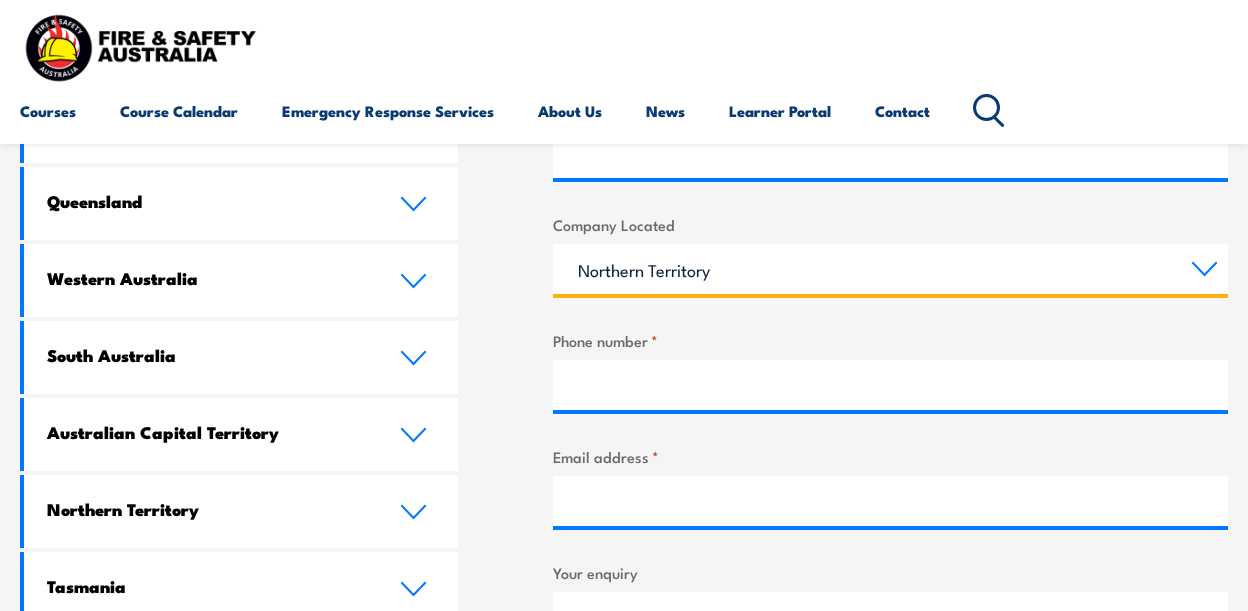 click on "Queensland New South Wales Australian Capital Territory Victoria South Australia Western Australia Northern Territory Tasmania" at bounding box center (891, 269) 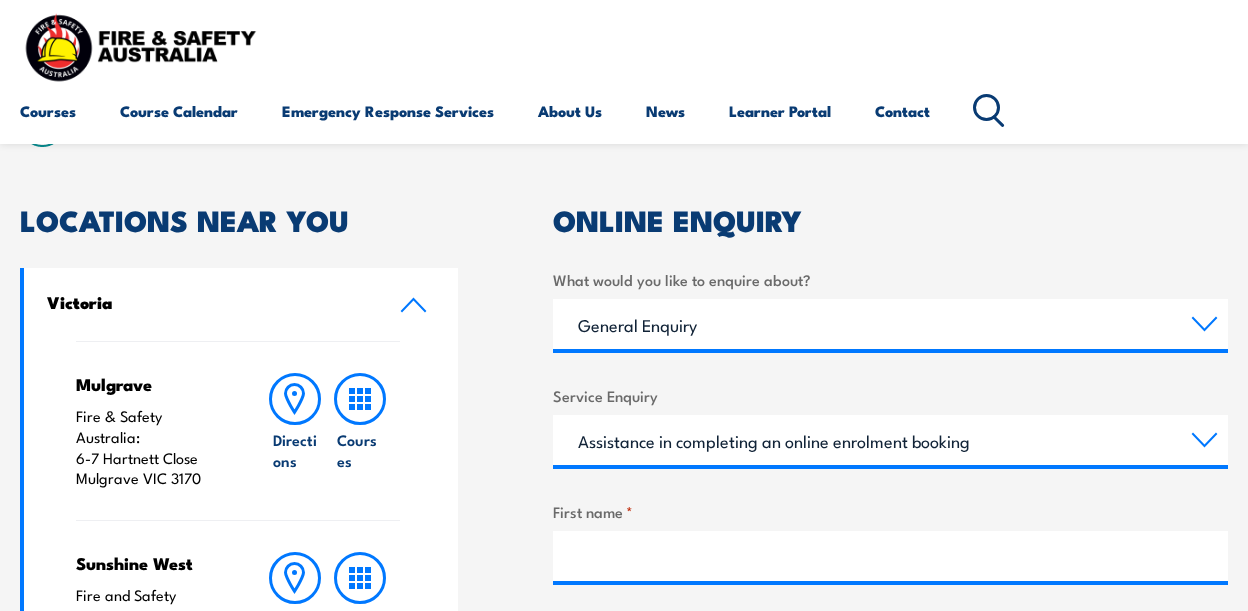 scroll, scrollTop: 500, scrollLeft: 0, axis: vertical 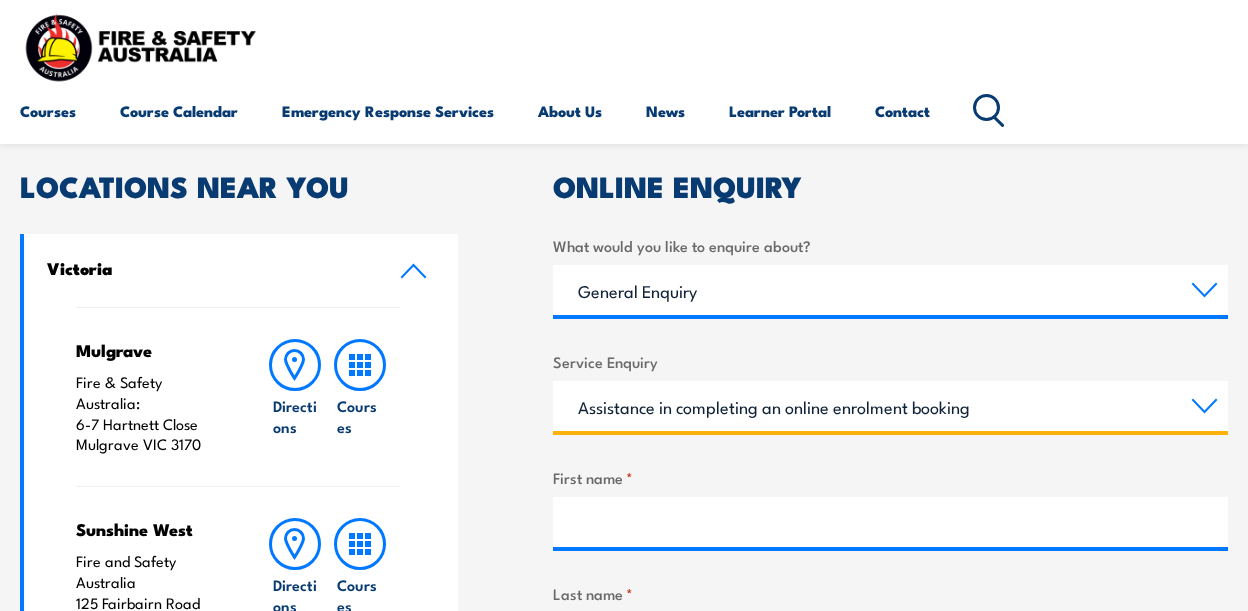 click on "Assistance in completing an online enrolment booking Request a copy of a certificate Pay an invoice or obtain a copy of an invoice Enquiry about RPL (Recognised Prior Learning) Request FREE Fire Extinguisher or Resuscitation charts Other" at bounding box center [891, 406] 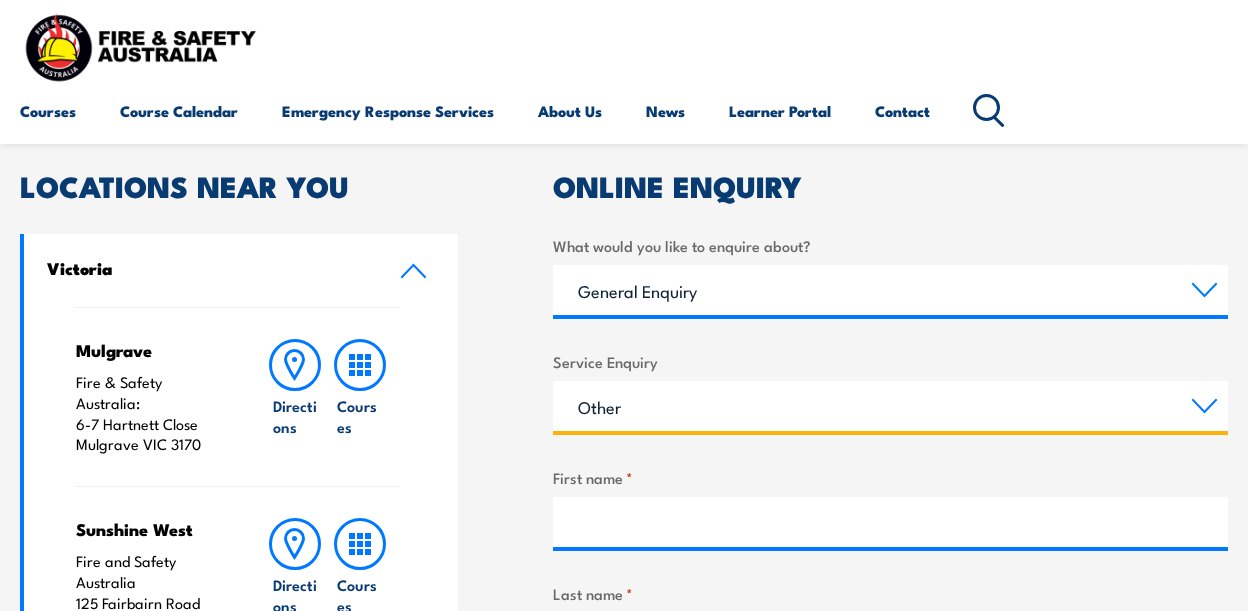 click on "Assistance in completing an online enrolment booking Request a copy of a certificate Pay an invoice or obtain a copy of an invoice Enquiry about RPL (Recognised Prior Learning) Request FREE Fire Extinguisher or Resuscitation charts Other" at bounding box center (891, 406) 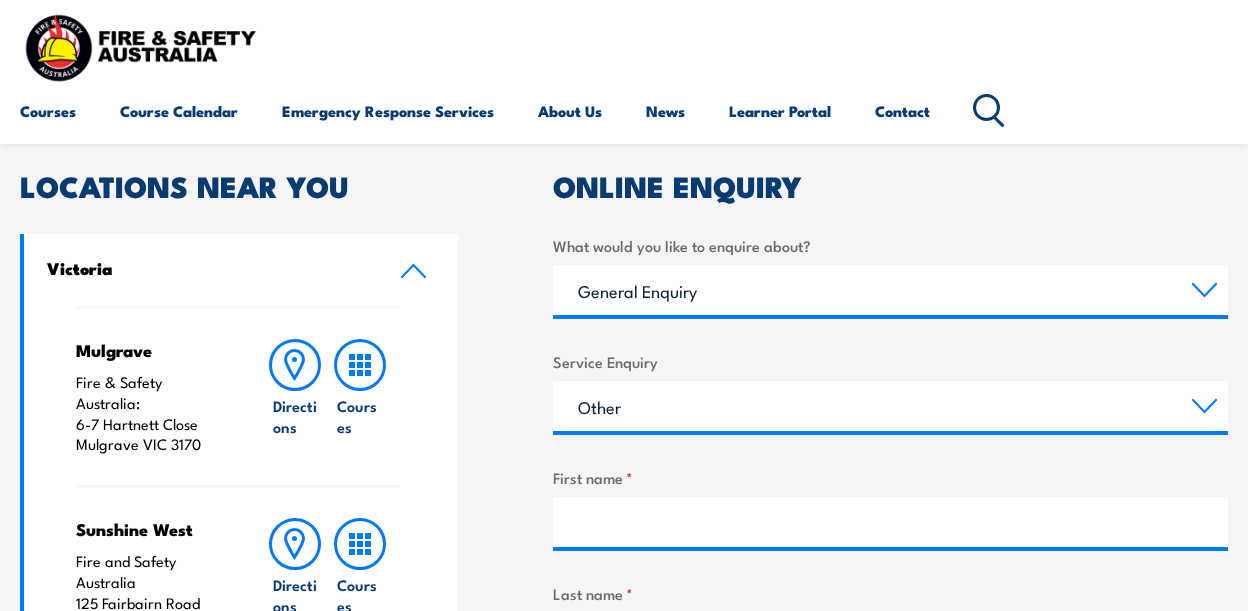 click on "First name *" at bounding box center (891, 506) 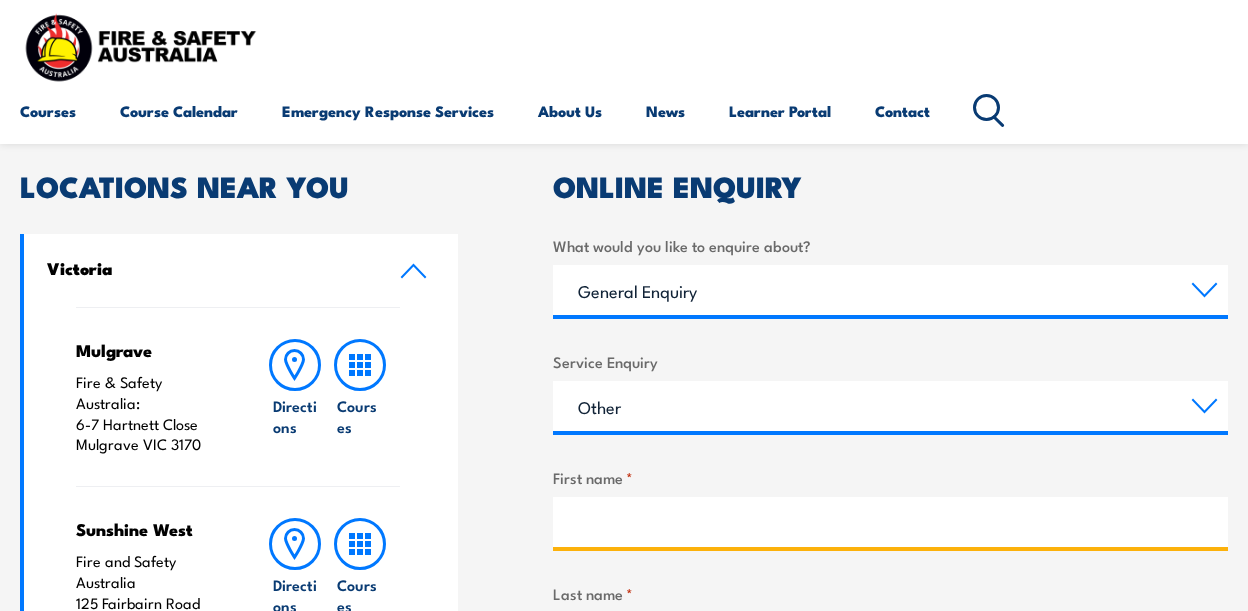 click on "First name *" at bounding box center [891, 522] 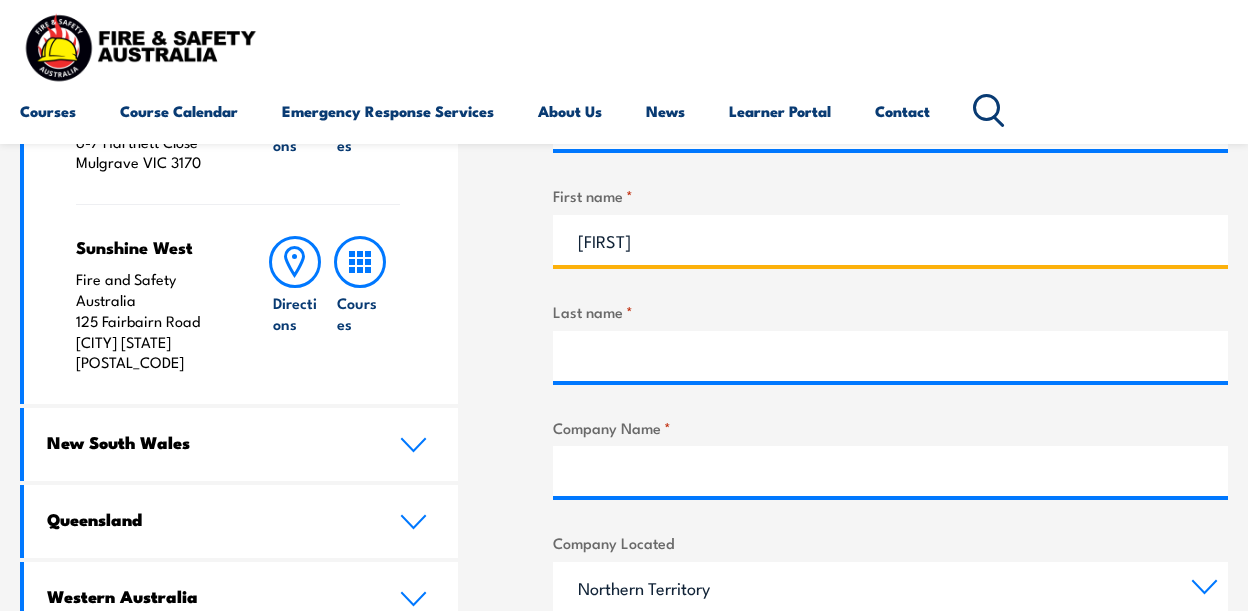 scroll, scrollTop: 800, scrollLeft: 0, axis: vertical 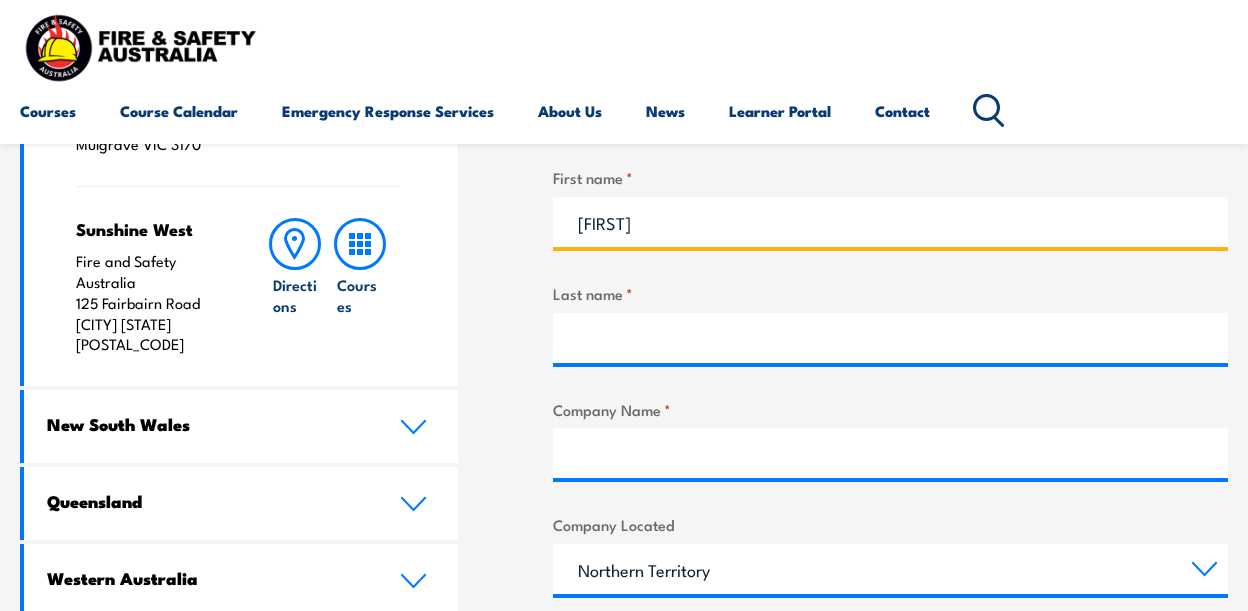 type on "[FIRST]" 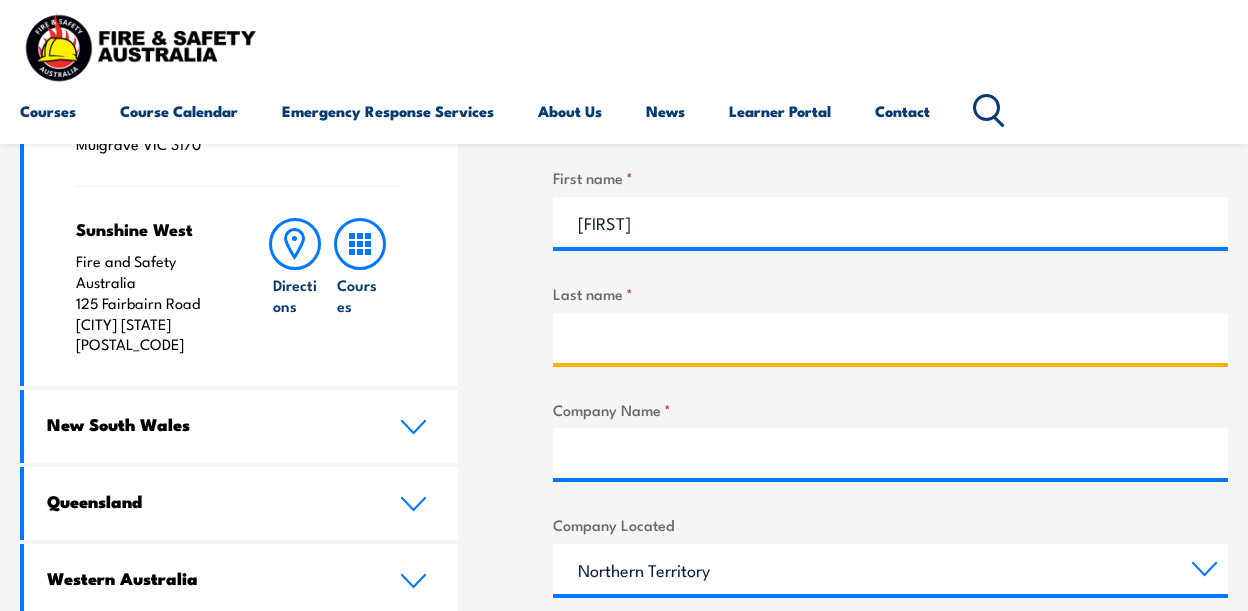 click on "Last name *" at bounding box center (891, 338) 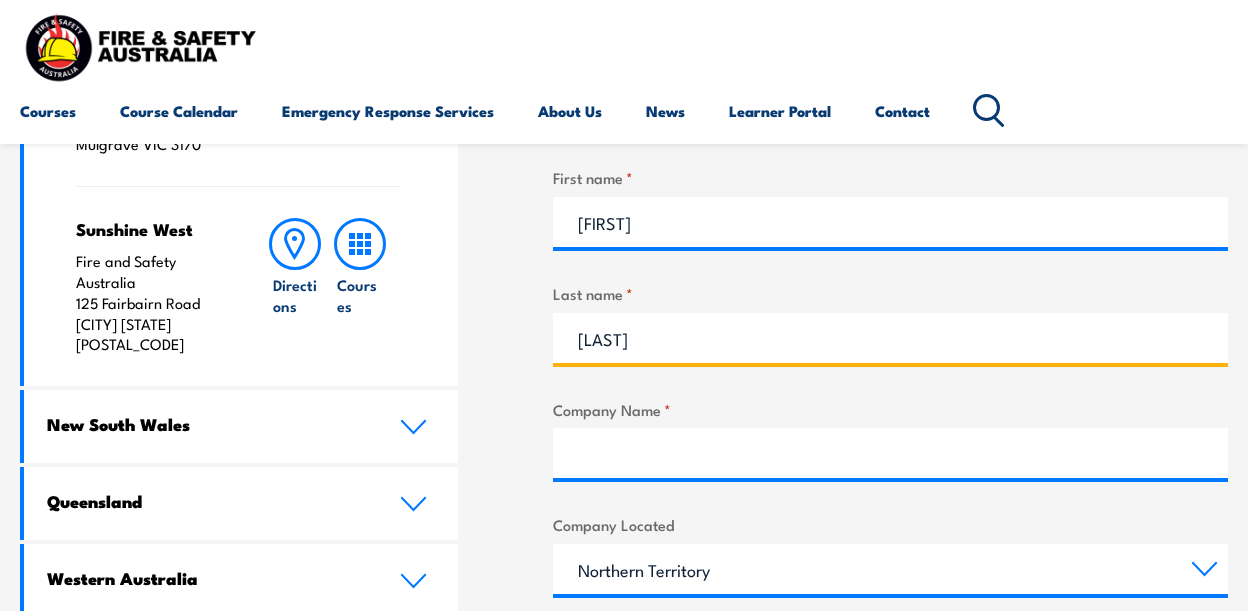 type on "[LAST]" 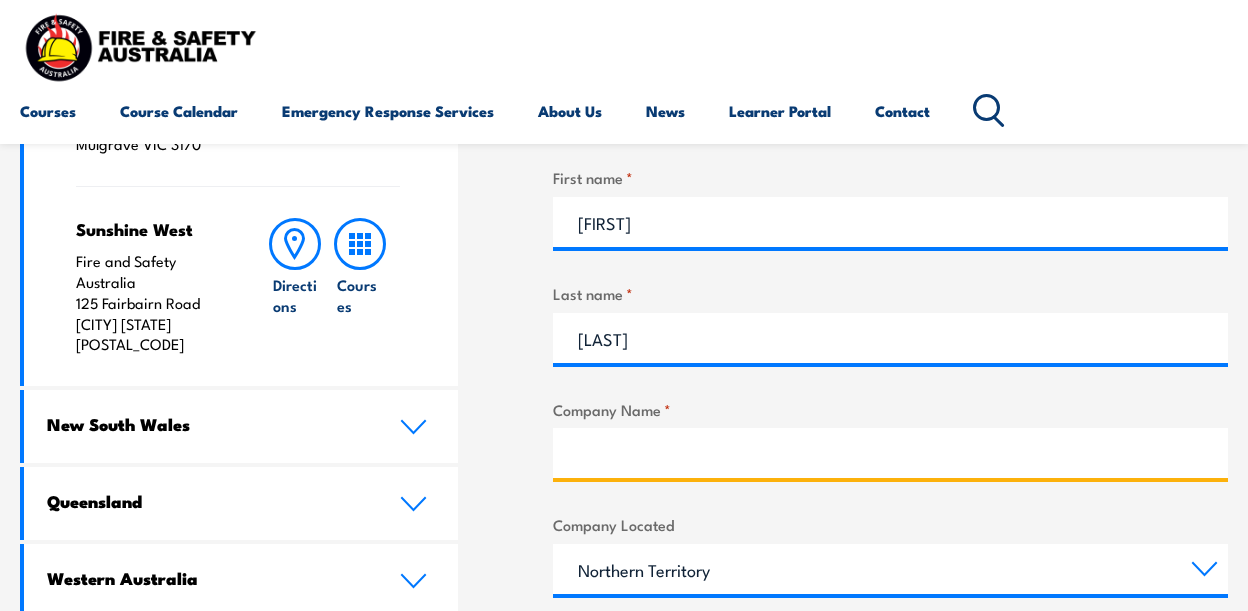 click on "Company Name *" at bounding box center (891, 453) 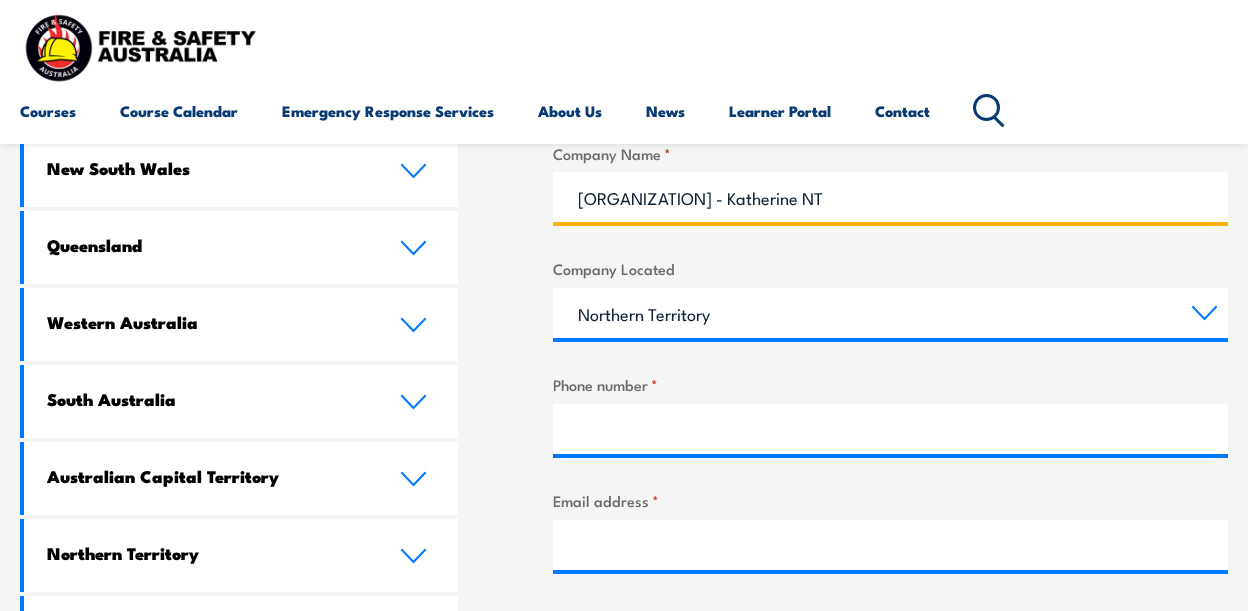 scroll, scrollTop: 1100, scrollLeft: 0, axis: vertical 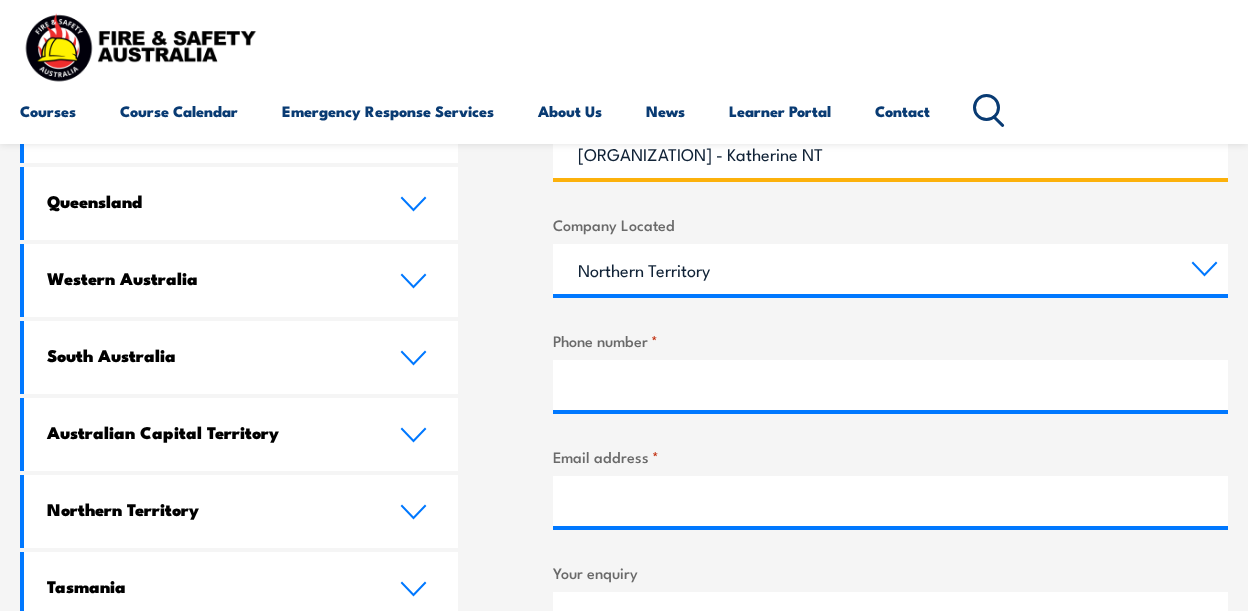 type on "[ORGANIZATION] - Katherine NT" 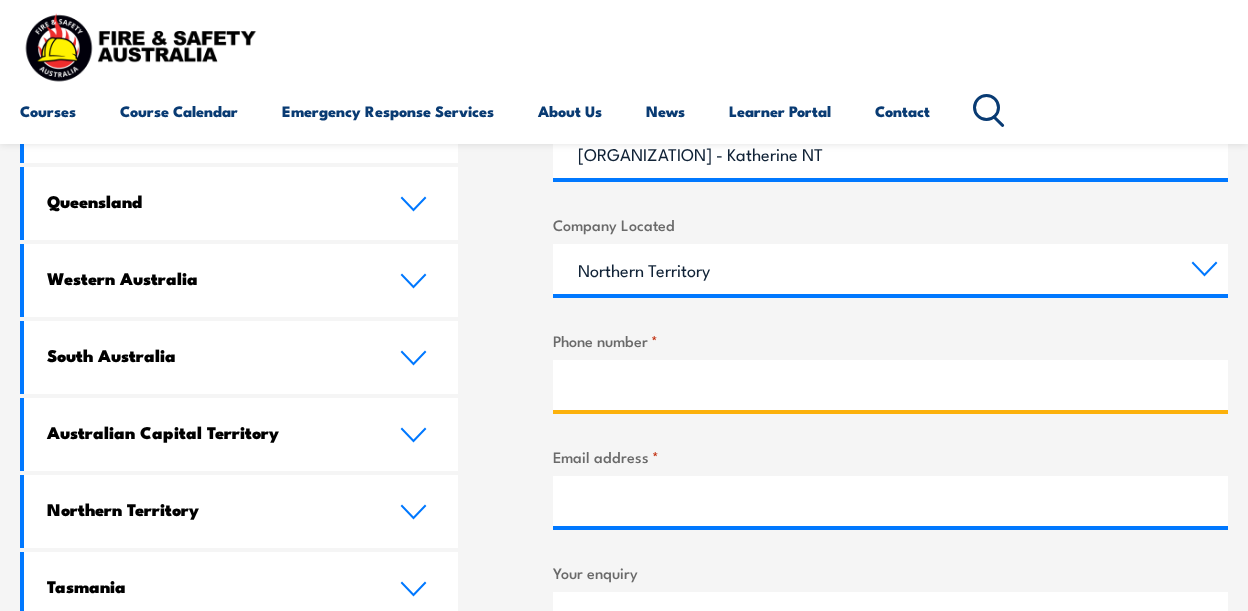 click on "Phone number *" at bounding box center [891, 385] 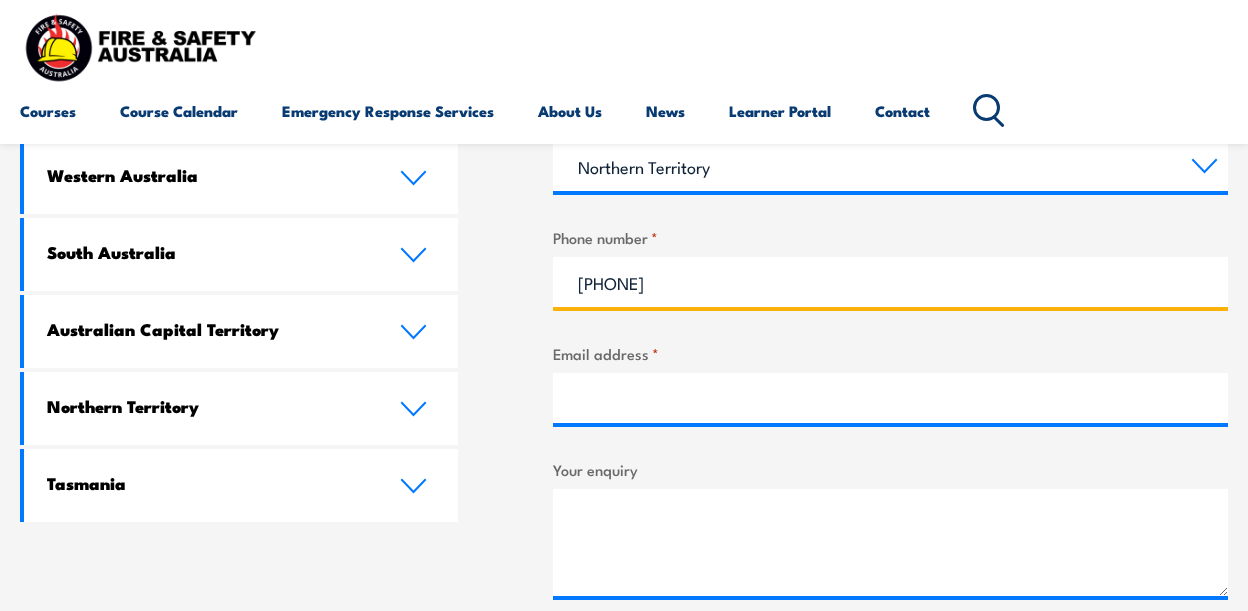 scroll, scrollTop: 1300, scrollLeft: 0, axis: vertical 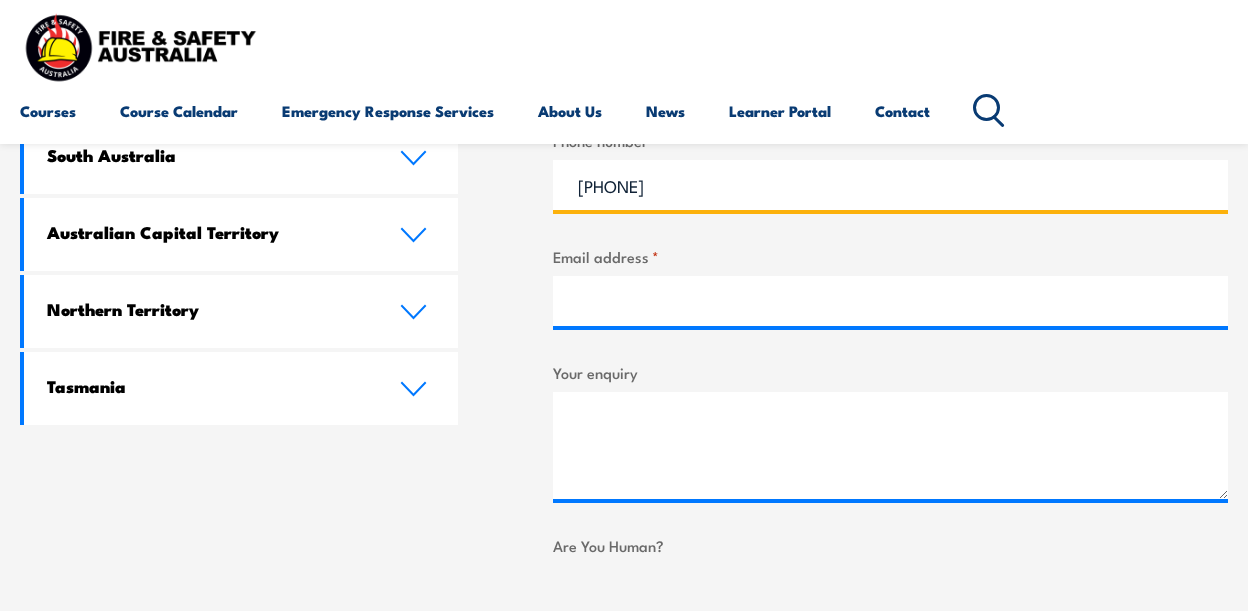type on "[PHONE]" 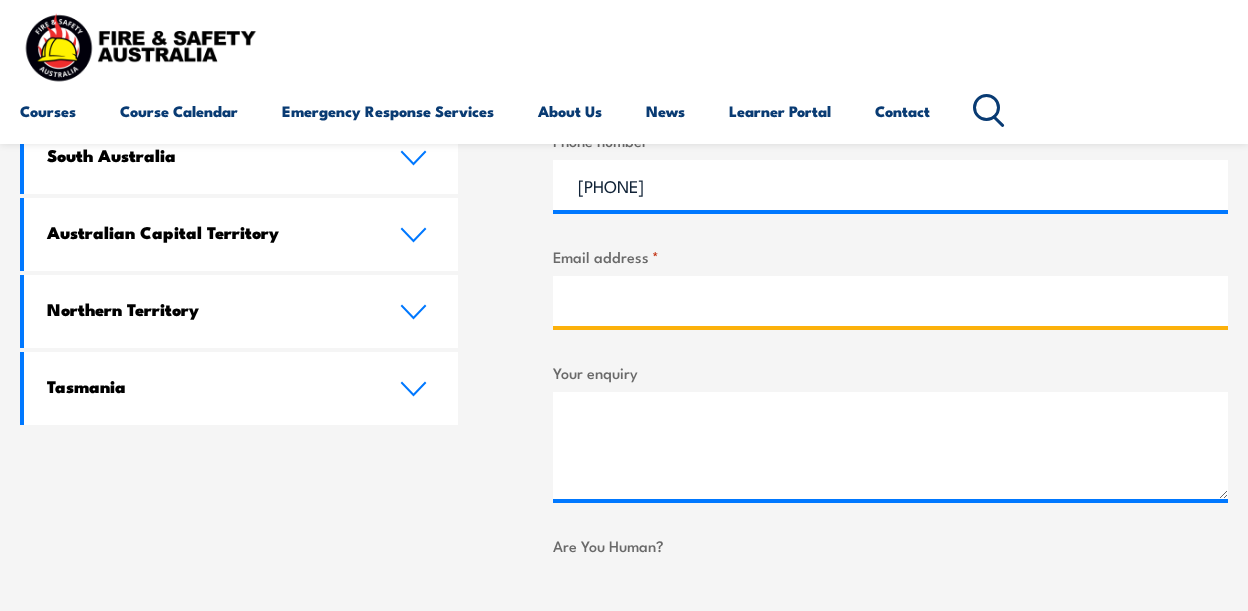 click on "Email address *" at bounding box center [891, 301] 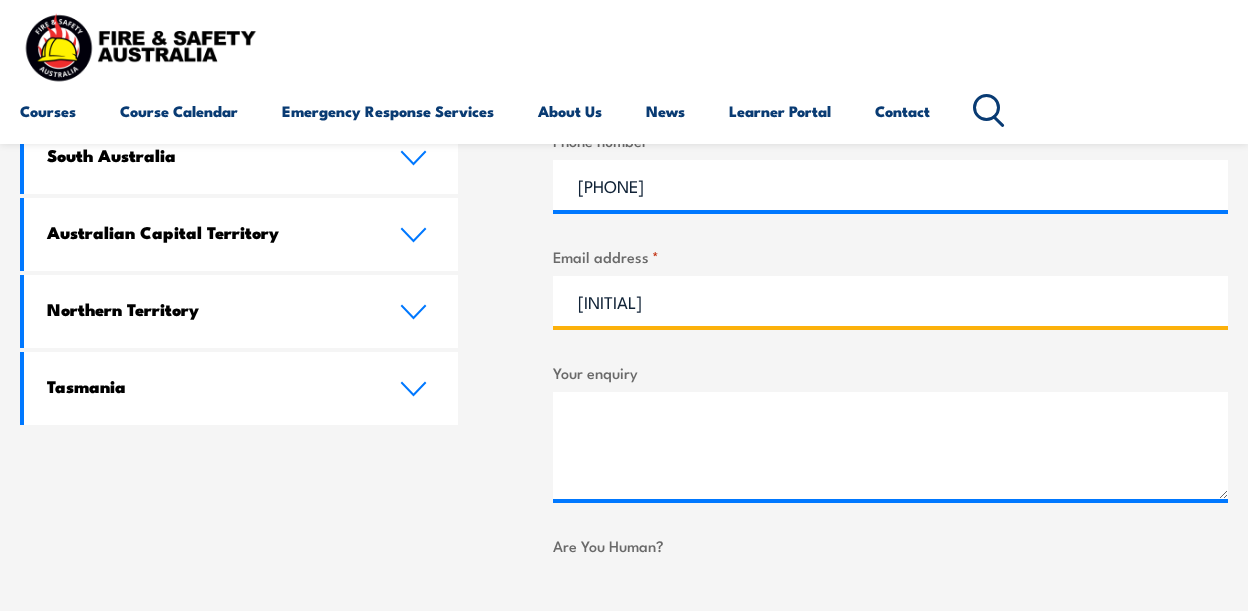 type on "N" 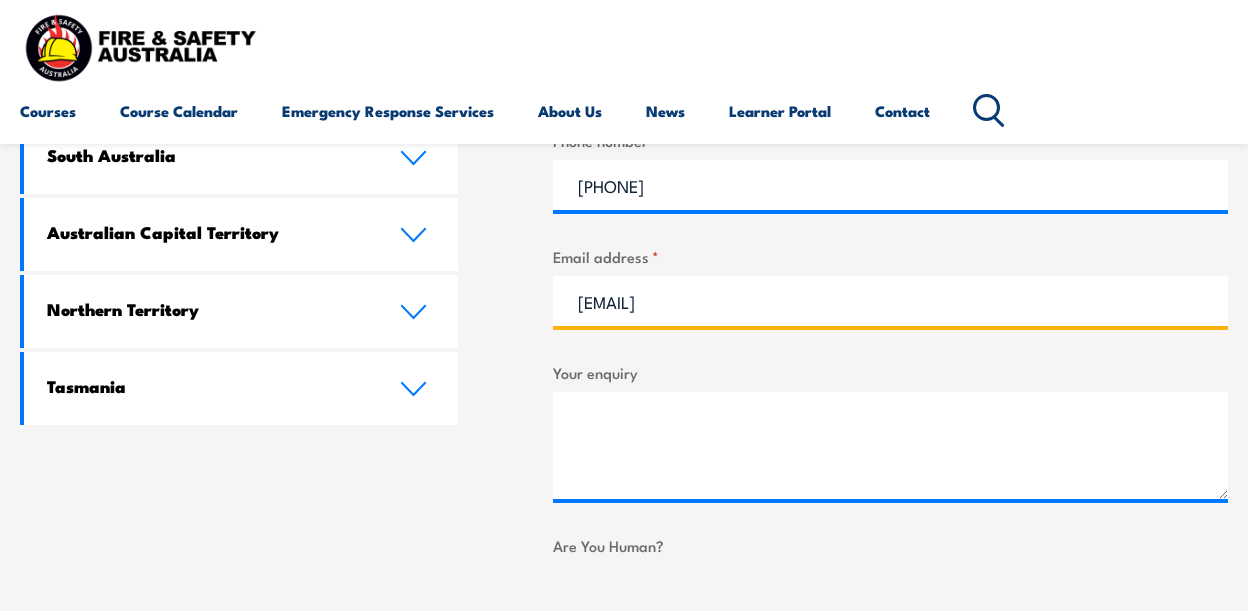 type on "[EMAIL]" 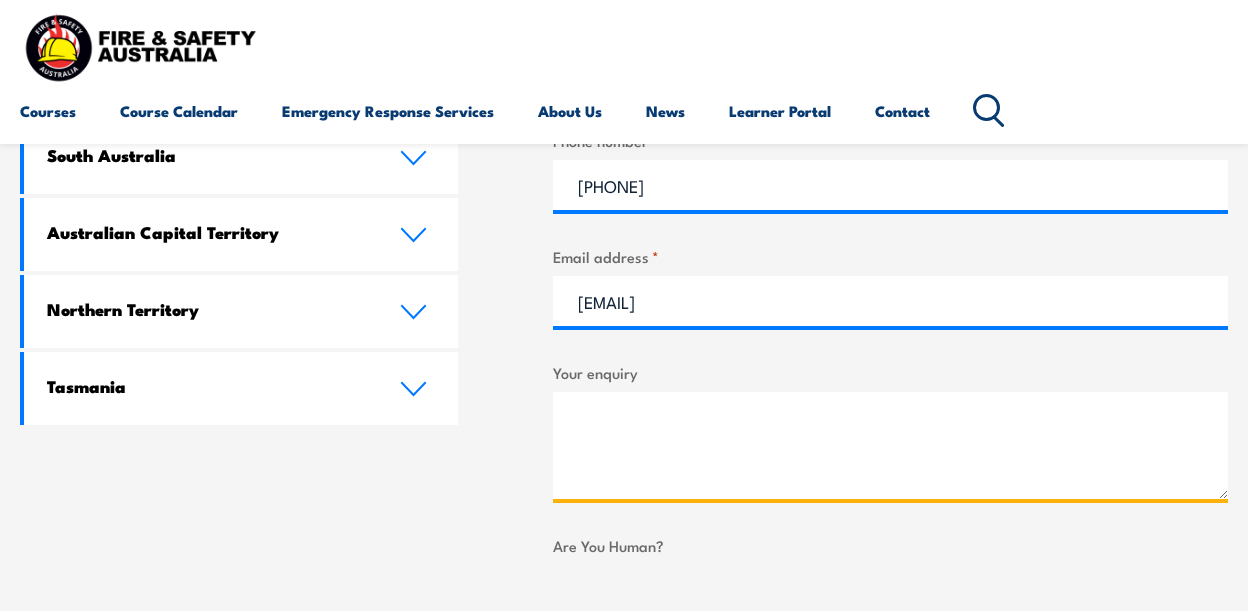 click on "Your enquiry" at bounding box center (891, 445) 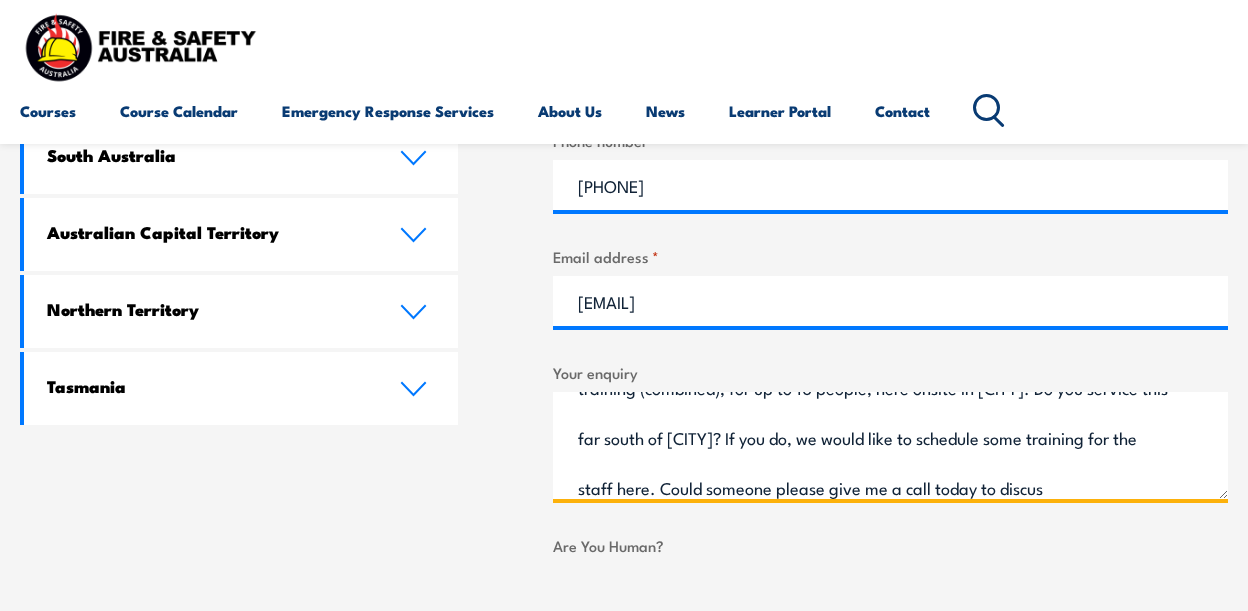 scroll, scrollTop: 180, scrollLeft: 0, axis: vertical 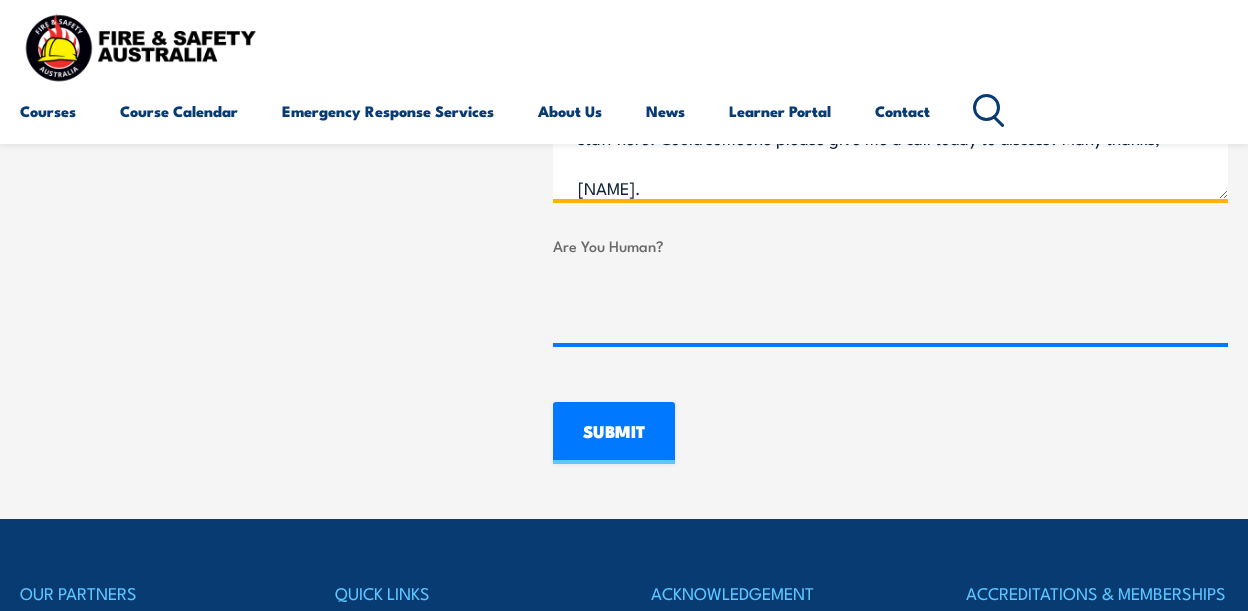 type on "Morning F&S Team. I provide WH&S services to the above Health Service. For and on their behalf, I am enquiring about the Fire Warden & Fire Extinguisher training (combined), for up to 10 people, here onsite in [CITY]. Do you service this far south of Darwin? If you do, we would like to schedule some training for the staff here. Could someone please give me a call today to discuss? Many thanks, [NAME]." 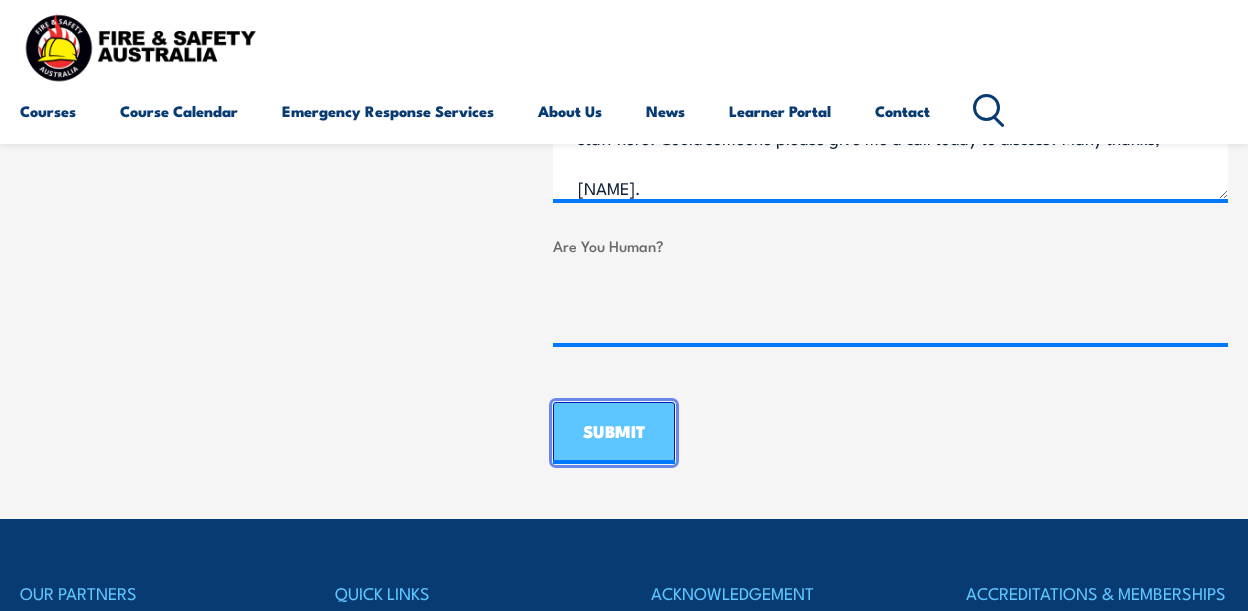 click on "SUBMIT" at bounding box center (614, 433) 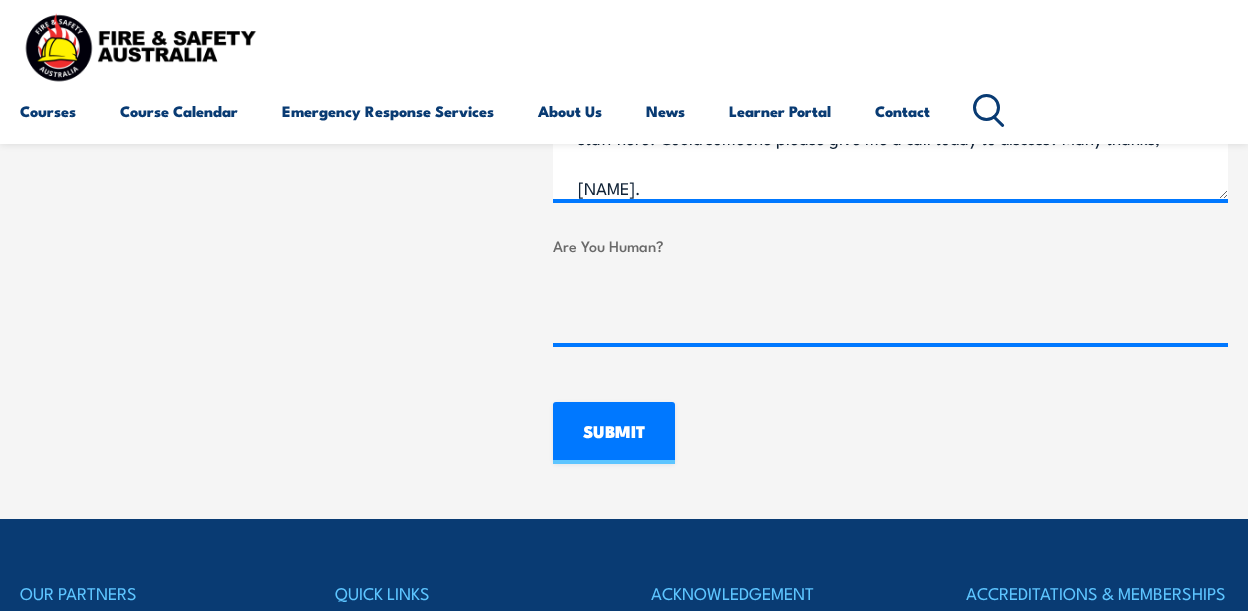 scroll, scrollTop: 0, scrollLeft: 0, axis: both 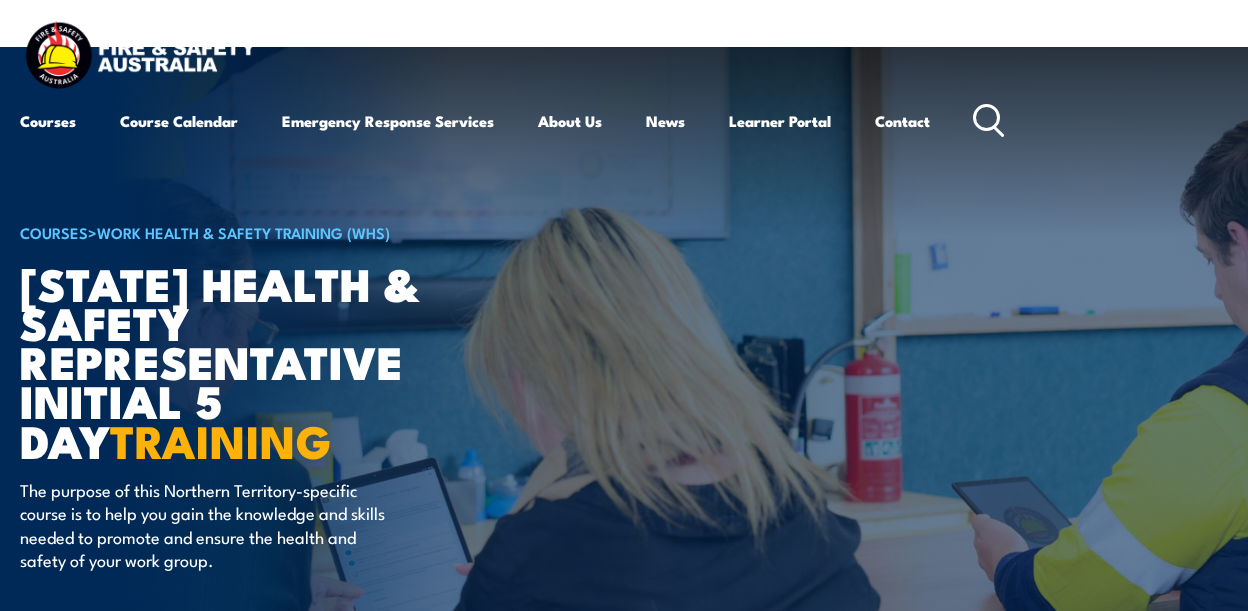 click on "COURSES
>  Work Health & Safety Training (WHS)
[STATE] Health & Safety Representative Initial 5 Day  TRAINING
The purpose of this [STATE]-specific course is to help you gain the knowledge and skills needed to promote and ensure the health and safety of your work group." at bounding box center (624, 347) 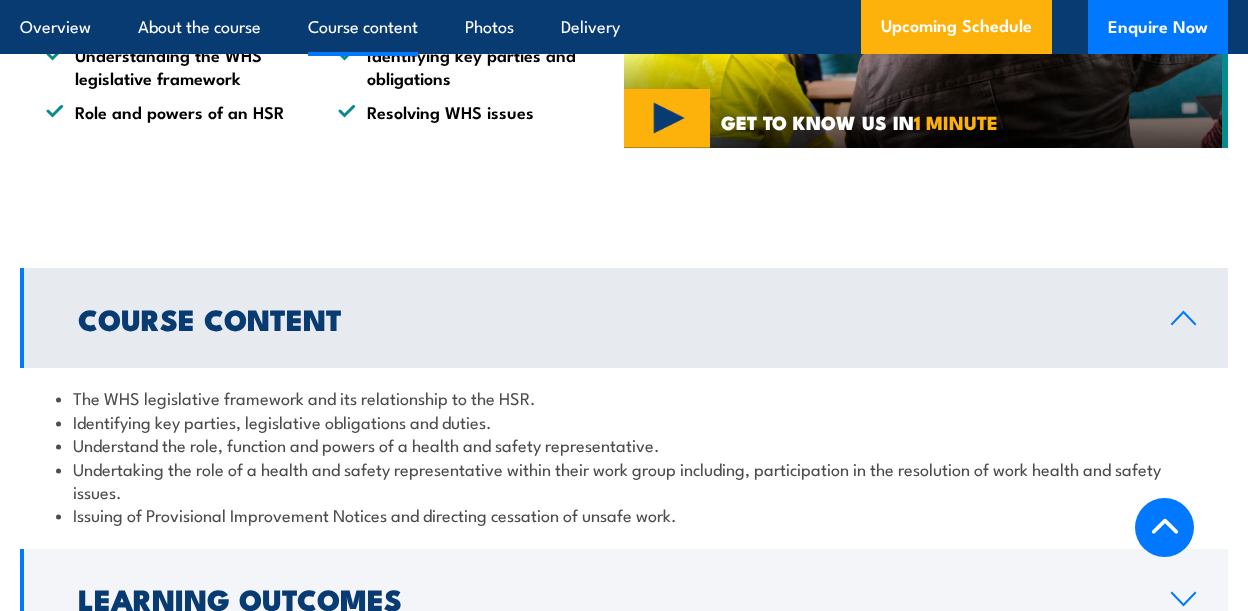 scroll, scrollTop: 1600, scrollLeft: 0, axis: vertical 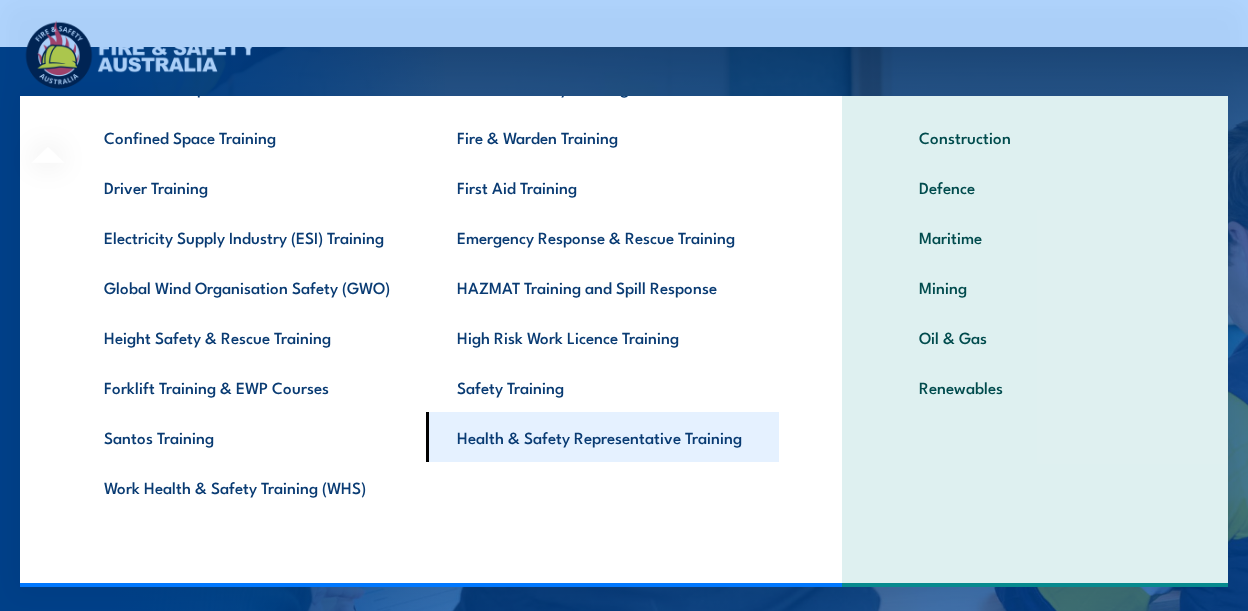 click on "Health & Safety Representative Training" at bounding box center [602, 437] 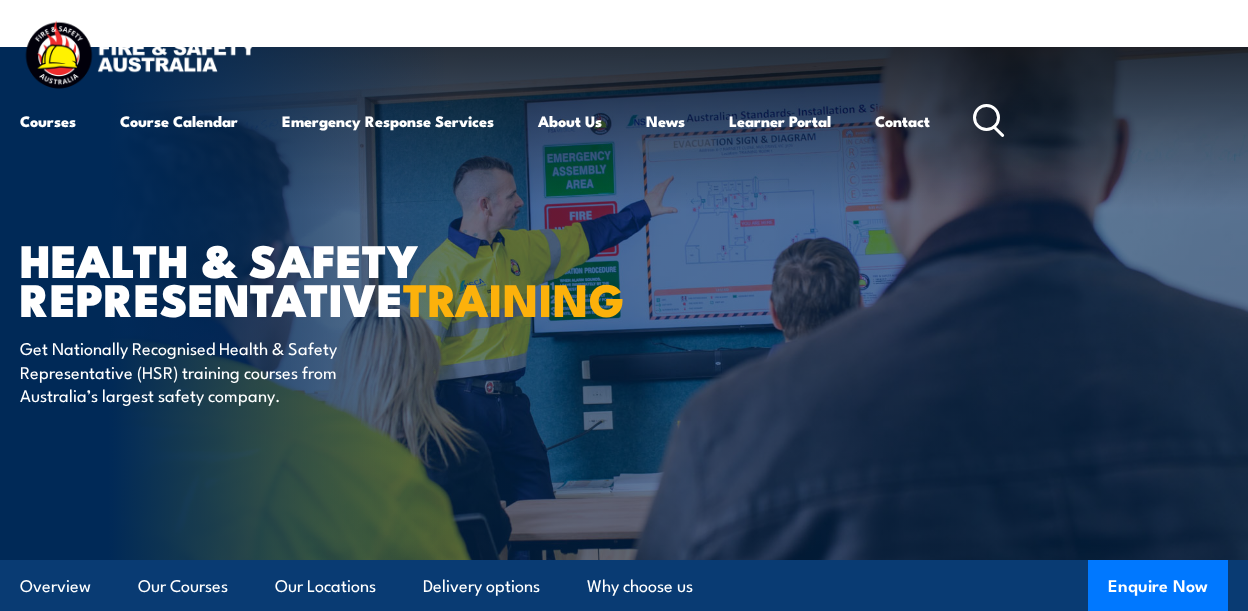 scroll, scrollTop: 0, scrollLeft: 0, axis: both 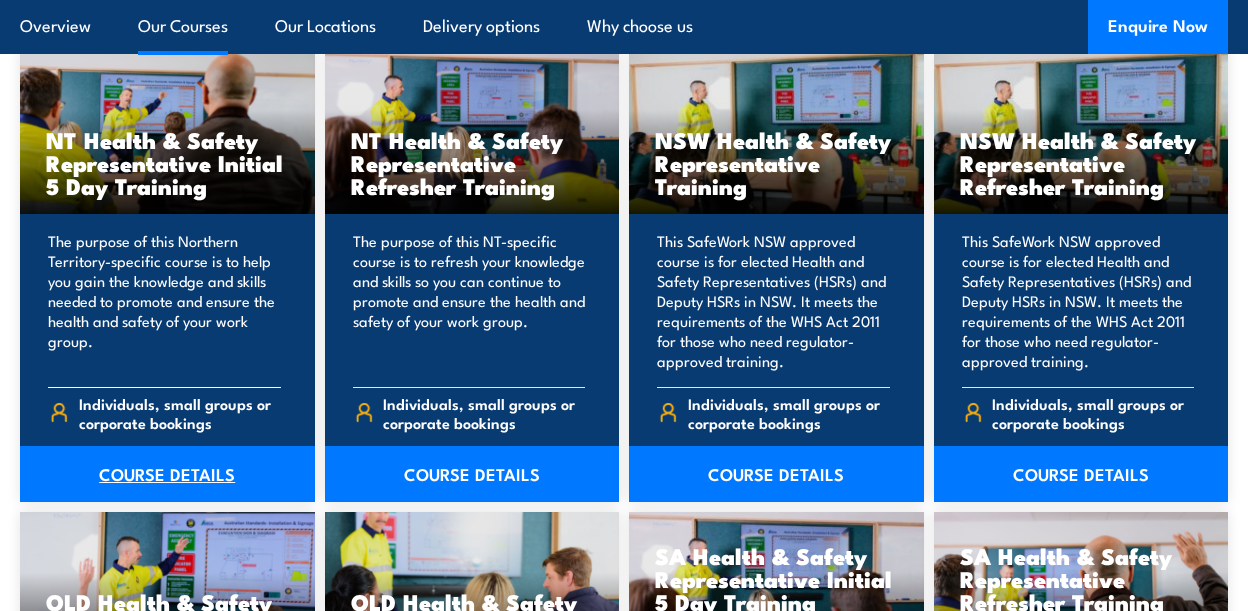click on "COURSE DETAILS" at bounding box center [167, 474] 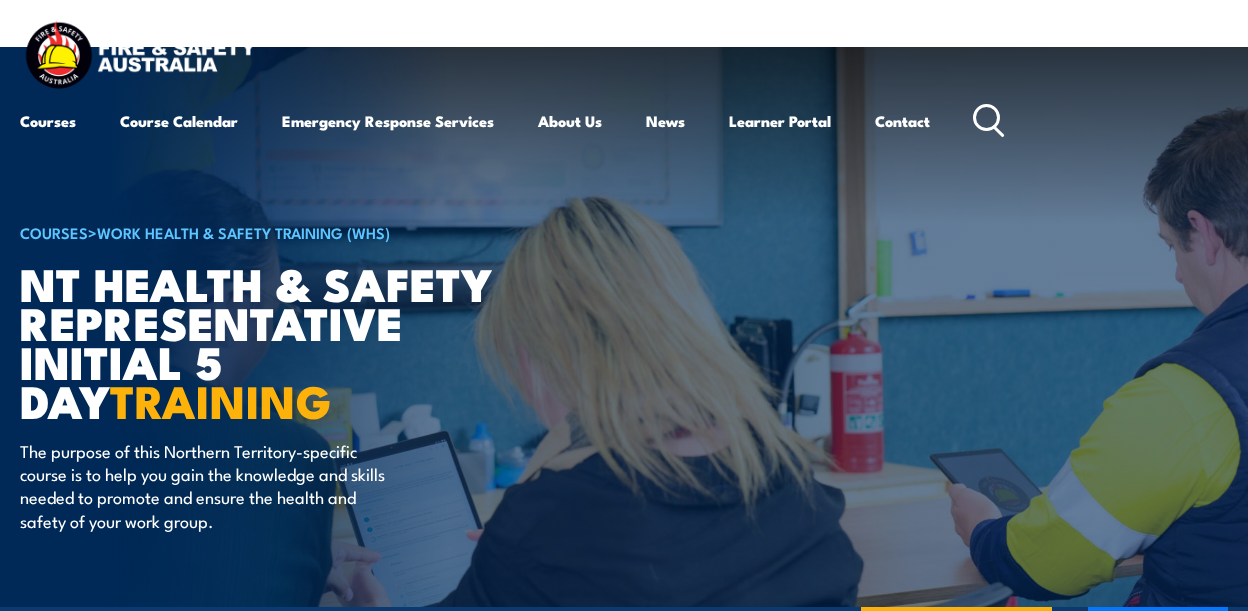 scroll, scrollTop: 0, scrollLeft: 0, axis: both 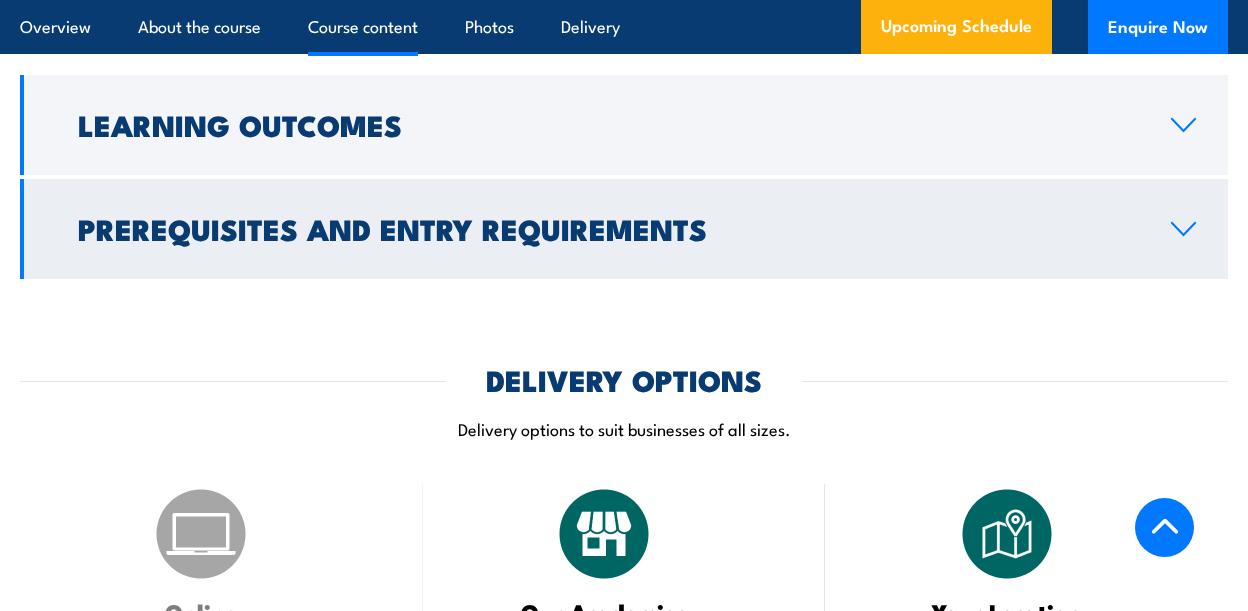 click on "Prerequisites and Entry Requirements" at bounding box center [624, 229] 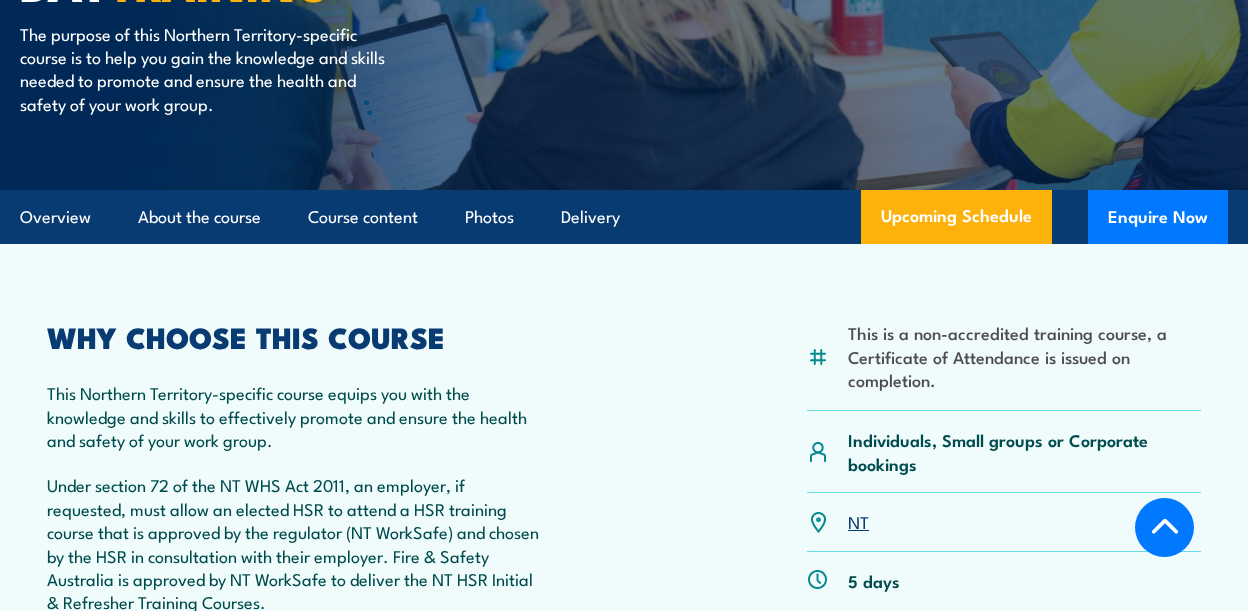 scroll, scrollTop: 0, scrollLeft: 0, axis: both 